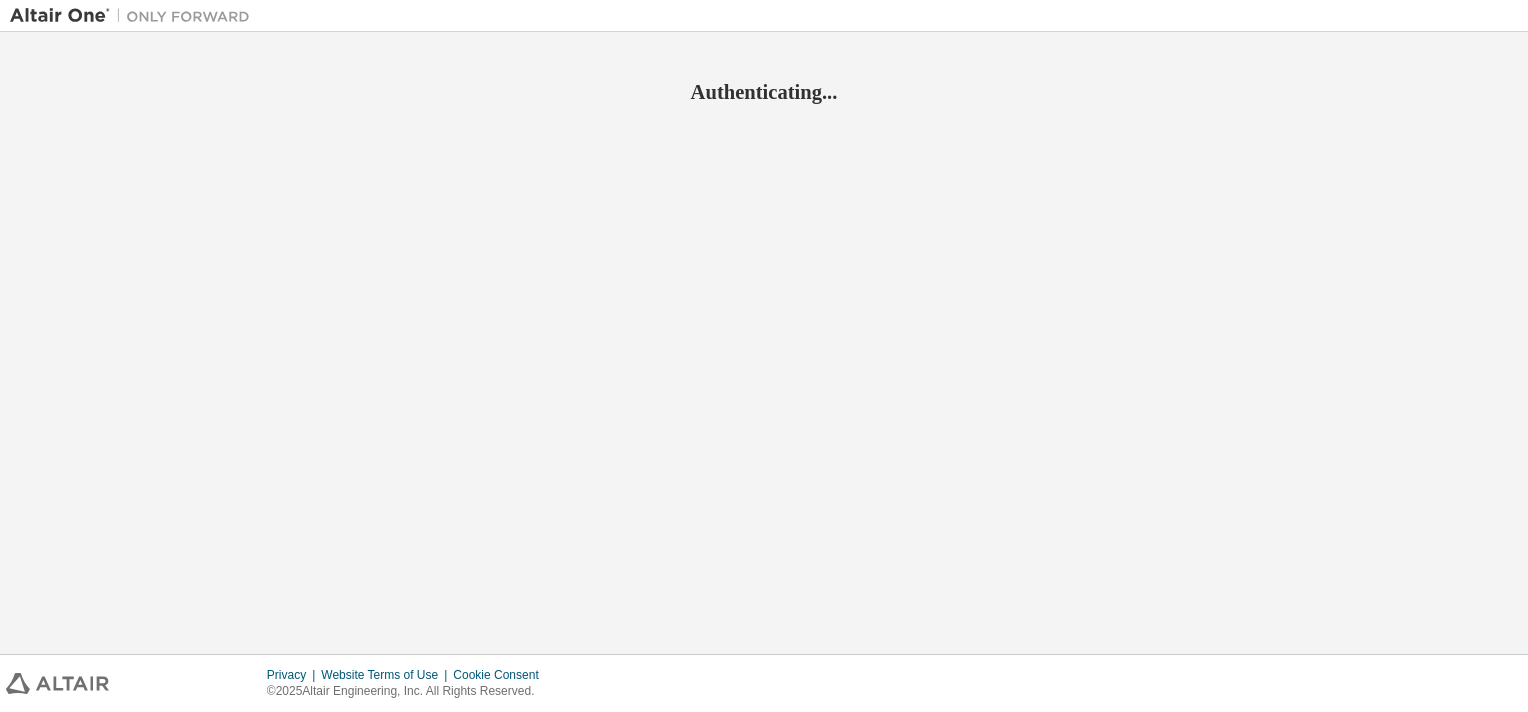 scroll, scrollTop: 0, scrollLeft: 0, axis: both 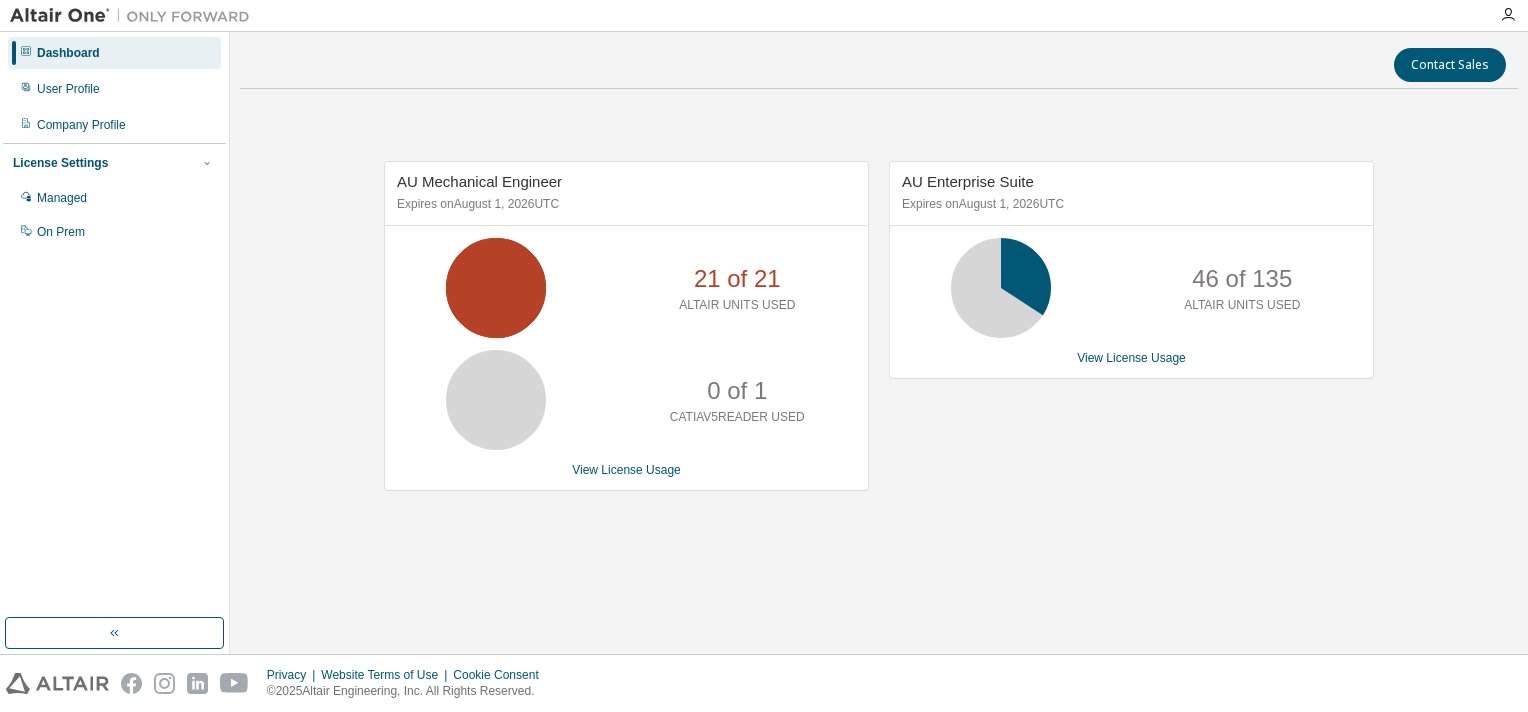 click on "Dashboard User Profile Company Profile License Settings Managed On Prem" at bounding box center [114, 325] 